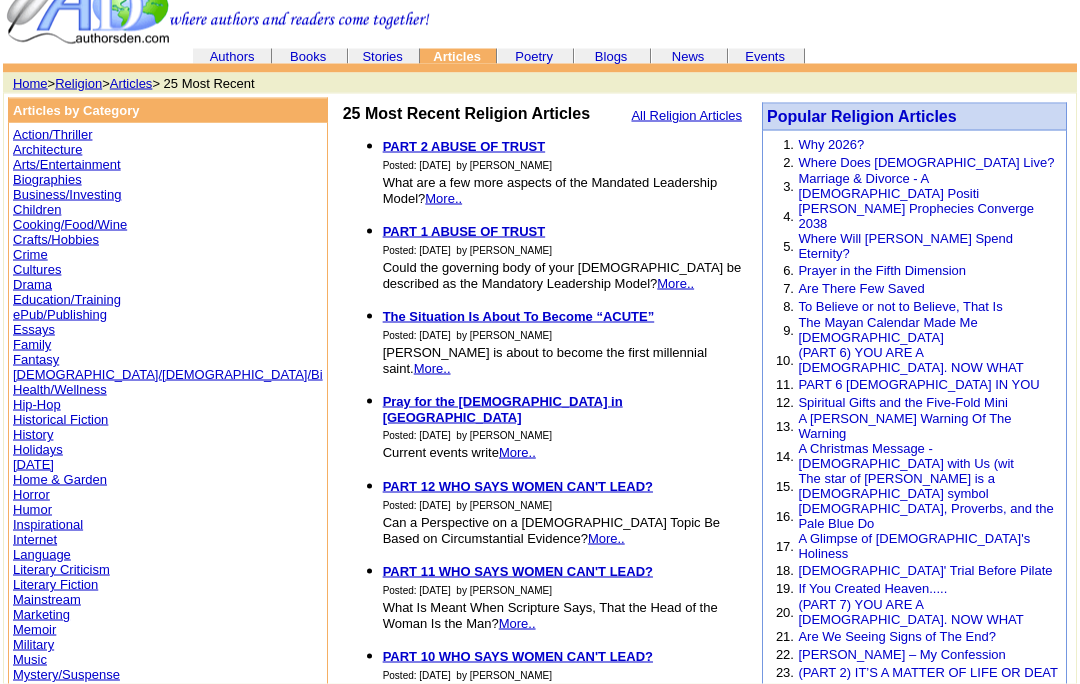 scroll, scrollTop: 0, scrollLeft: 0, axis: both 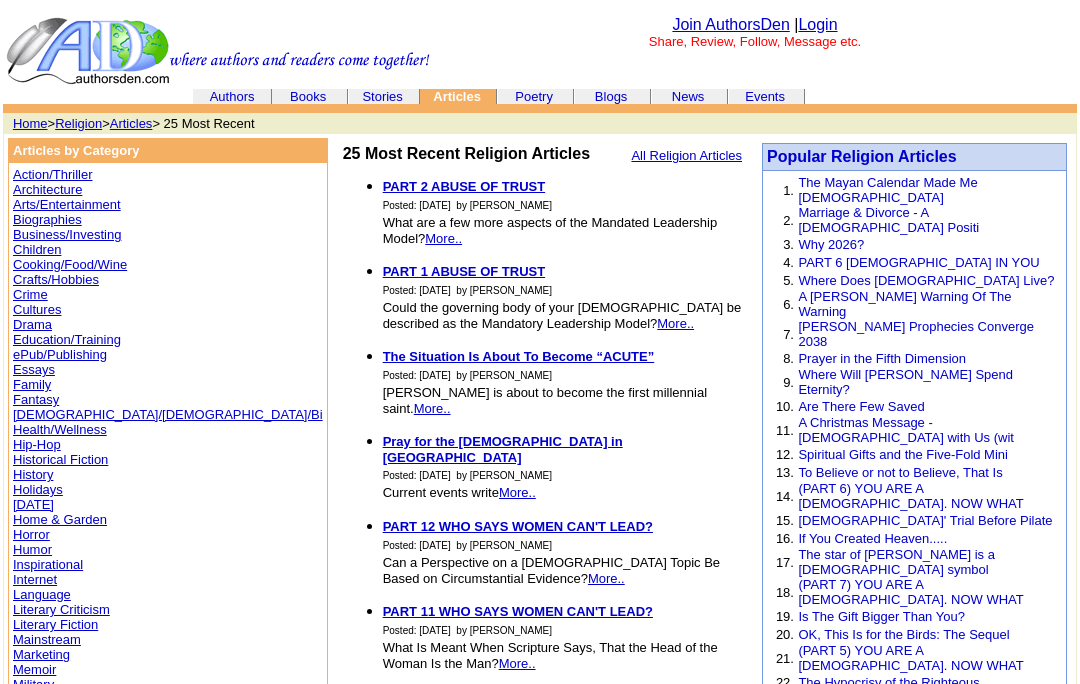 click on "Login" at bounding box center (817, 24) 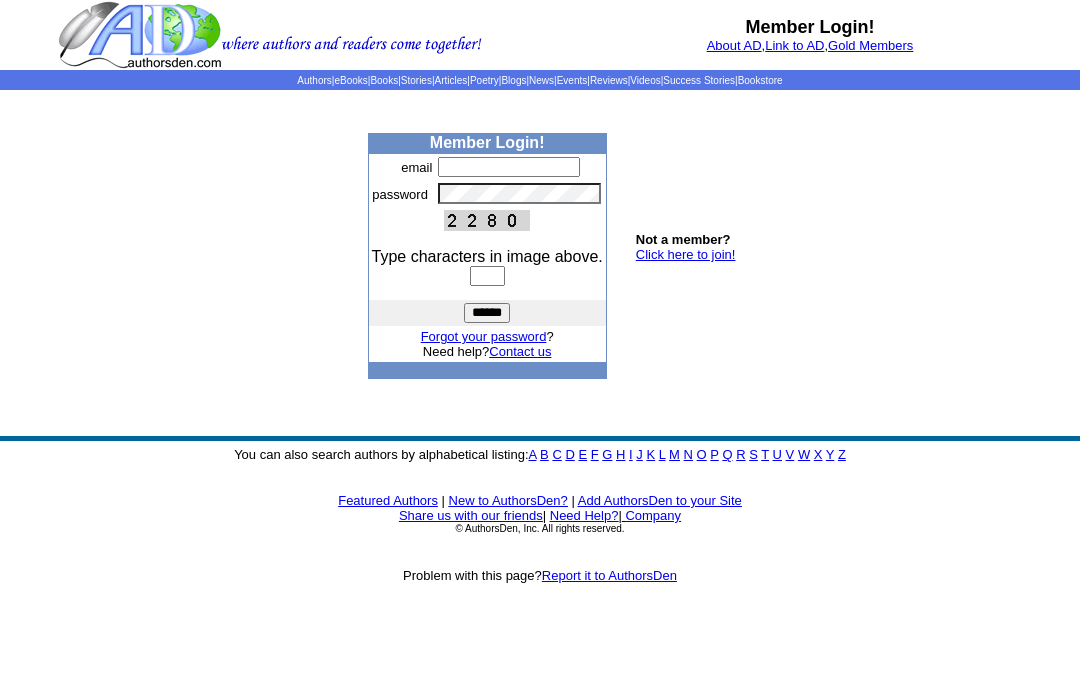 scroll, scrollTop: 0, scrollLeft: 0, axis: both 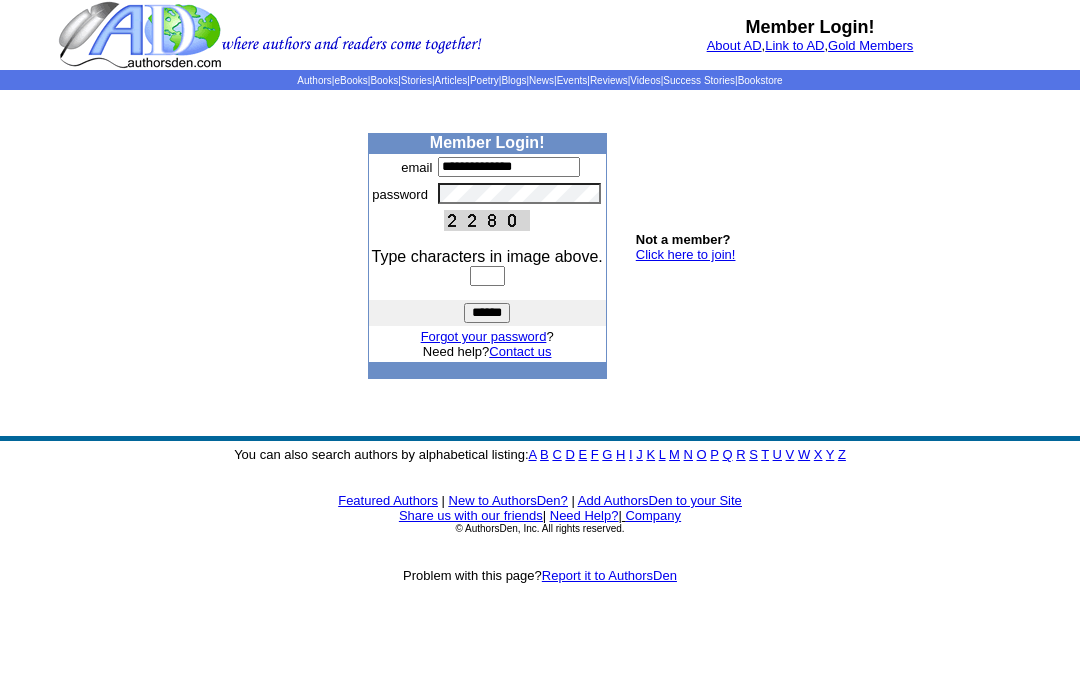 click at bounding box center (487, 276) 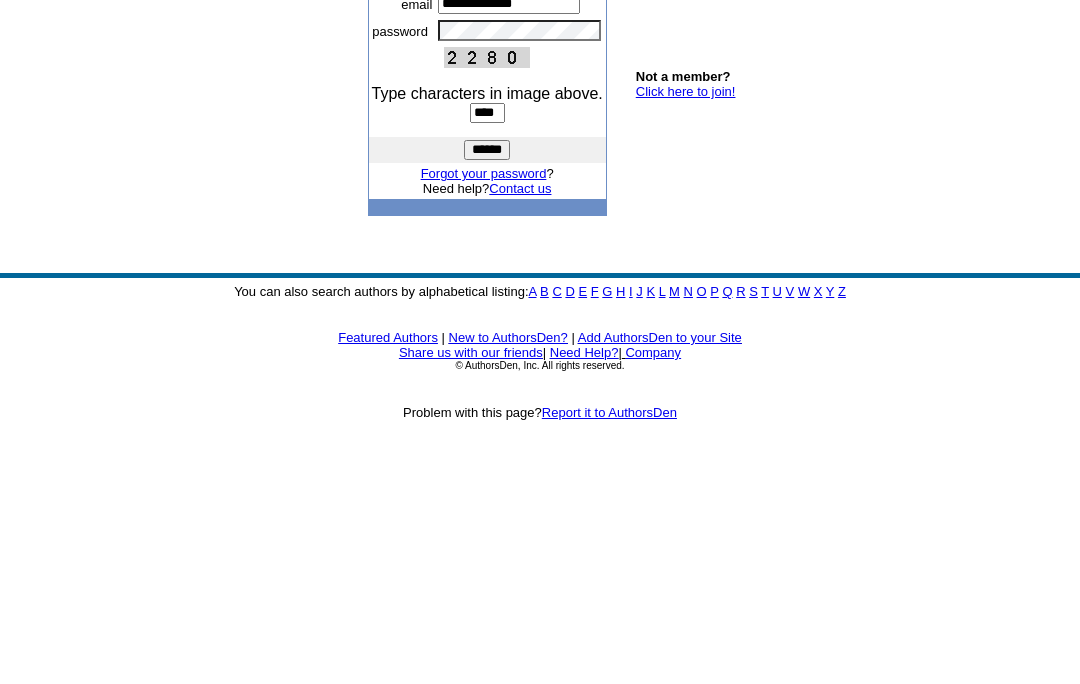 type on "****" 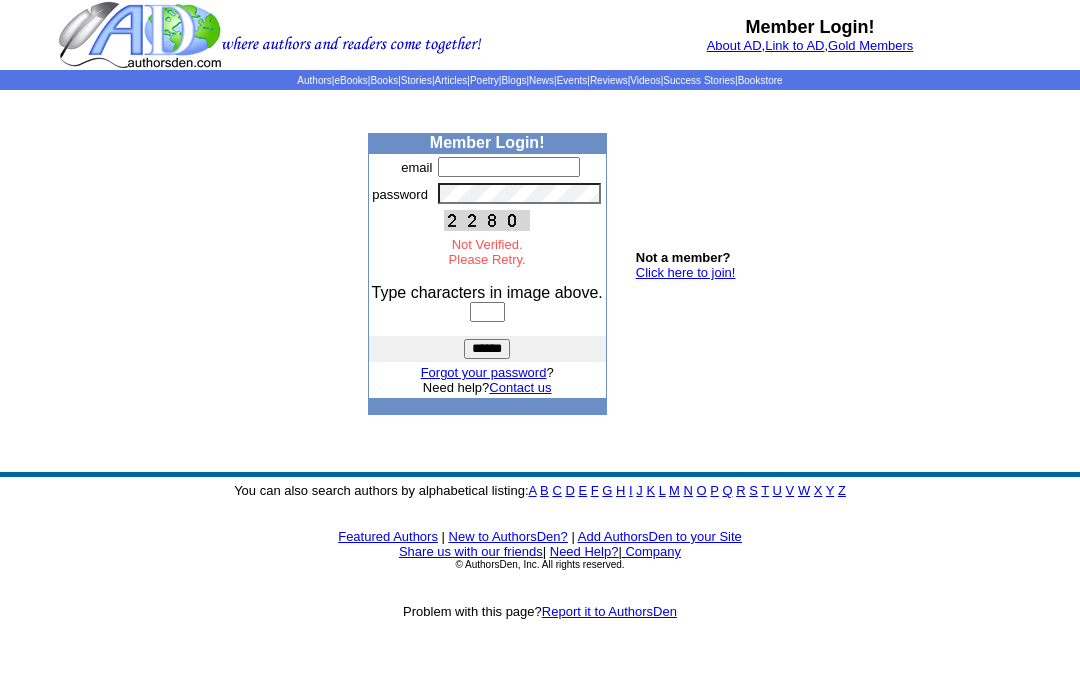 scroll, scrollTop: 0, scrollLeft: 0, axis: both 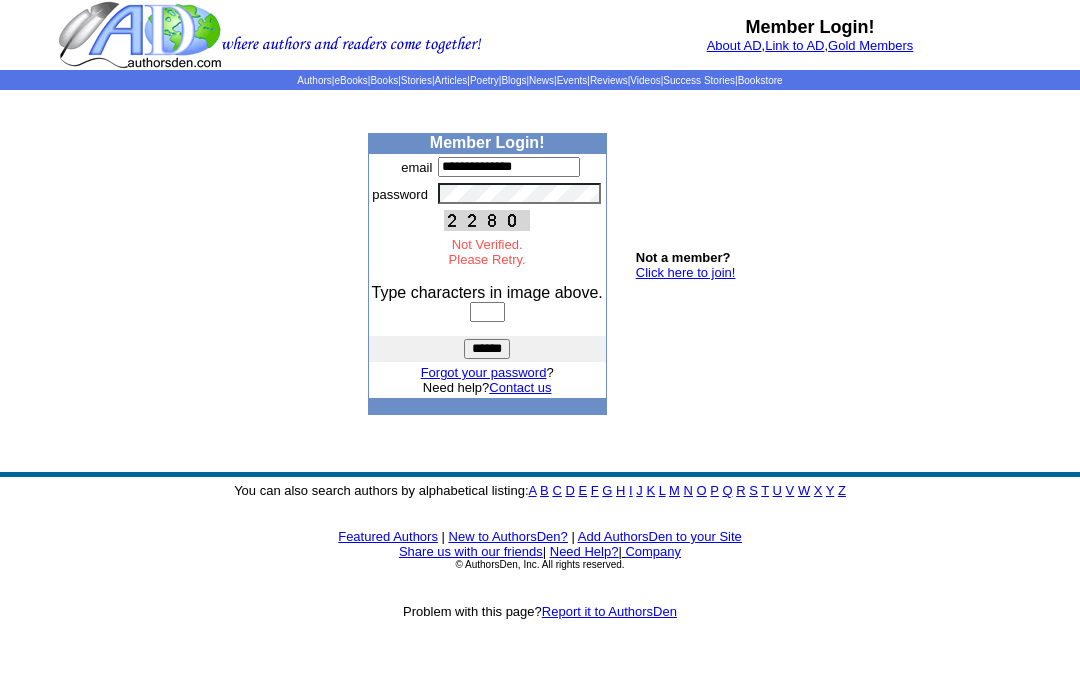 click at bounding box center (487, 312) 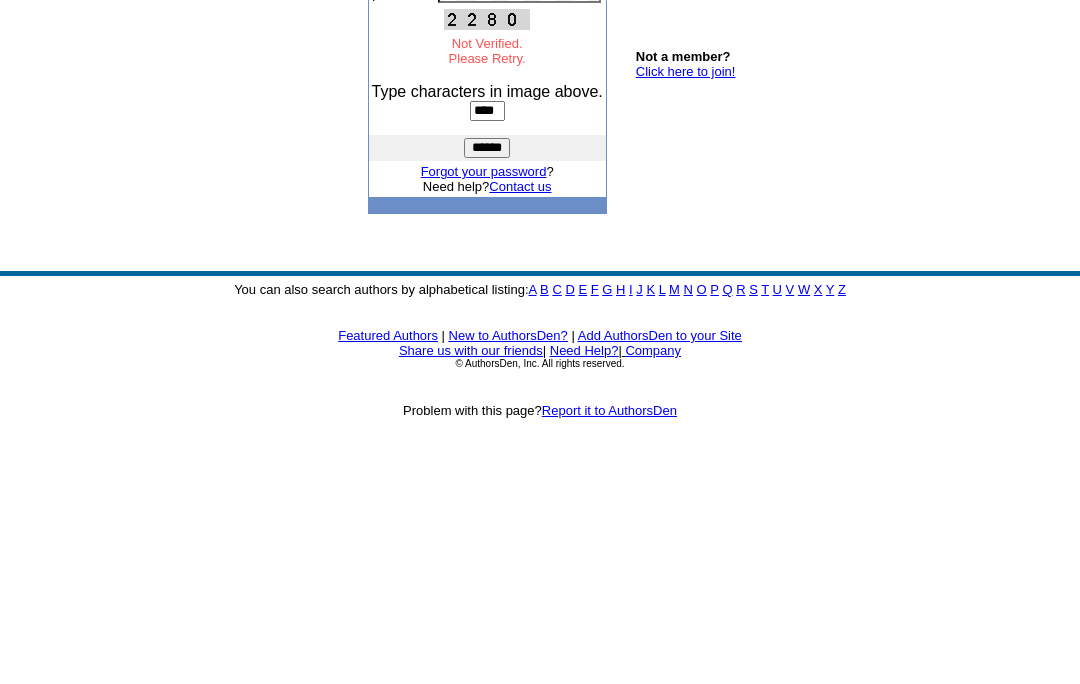type on "****" 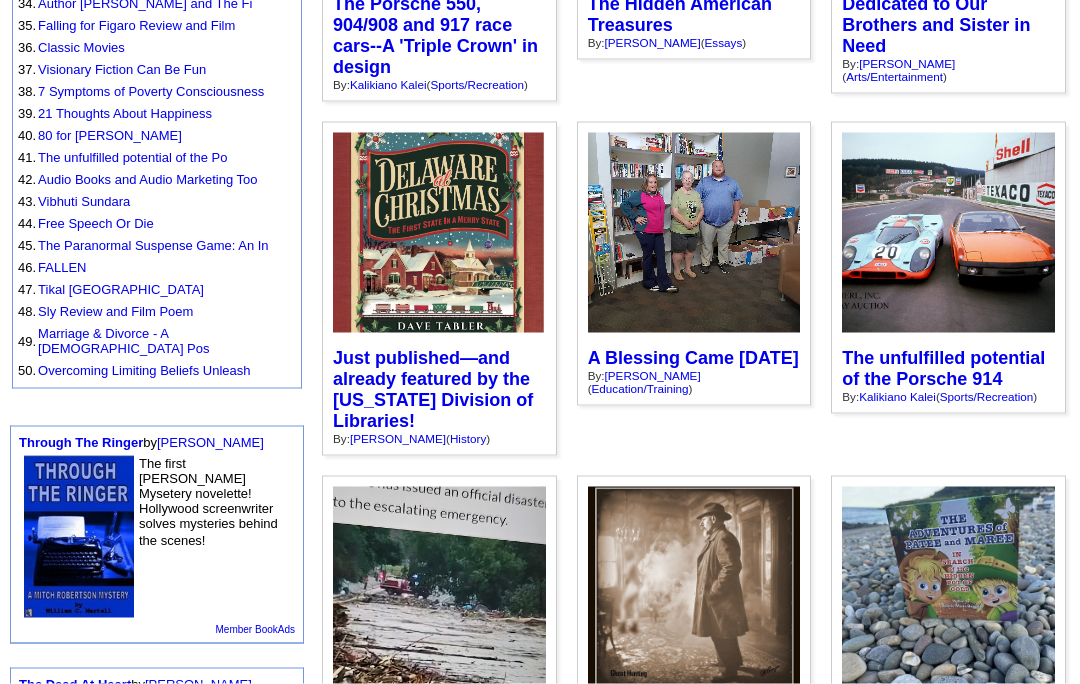 scroll, scrollTop: 1083, scrollLeft: 0, axis: vertical 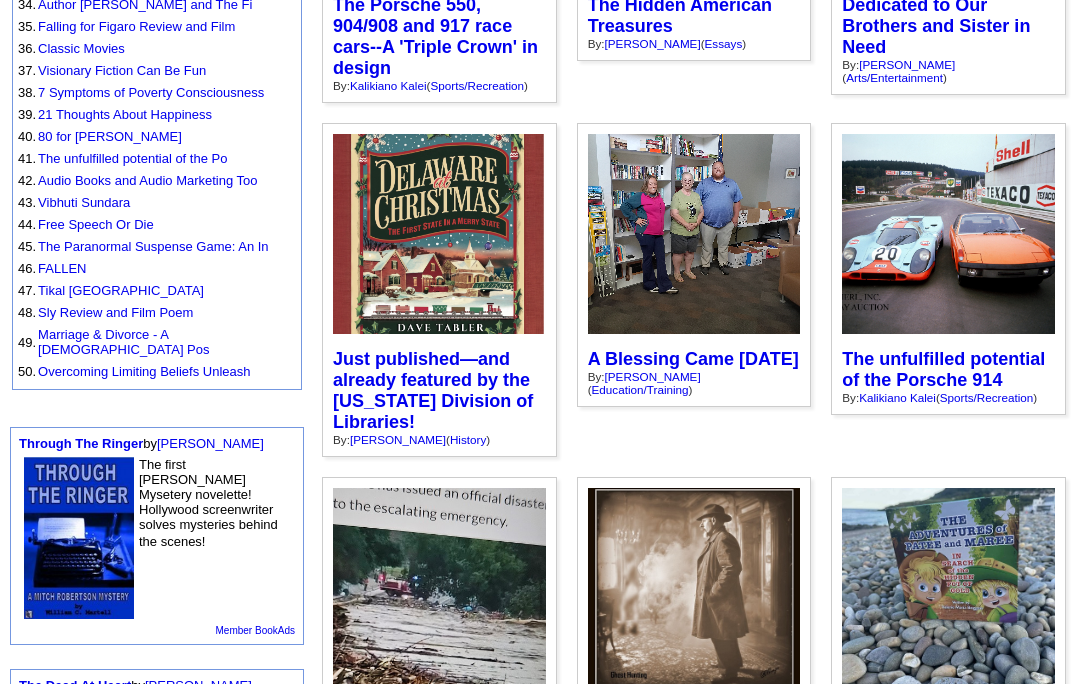click on "Tikal Guatemala" at bounding box center (121, 290) 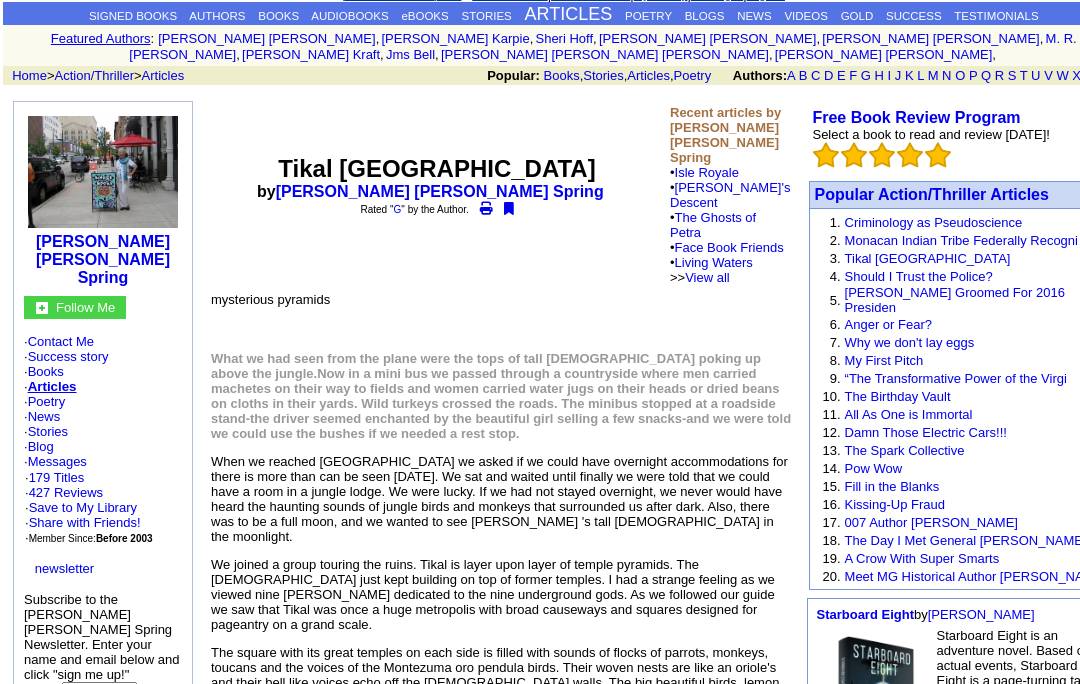 scroll, scrollTop: 0, scrollLeft: 0, axis: both 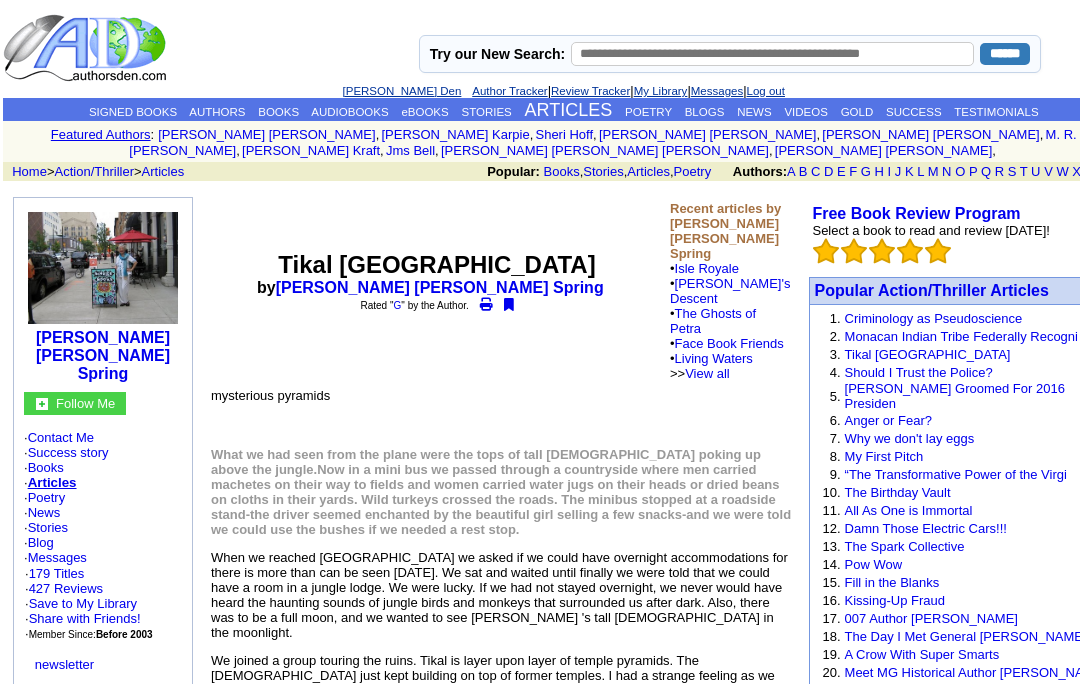 click on "[PERSON_NAME] Den" at bounding box center [402, 91] 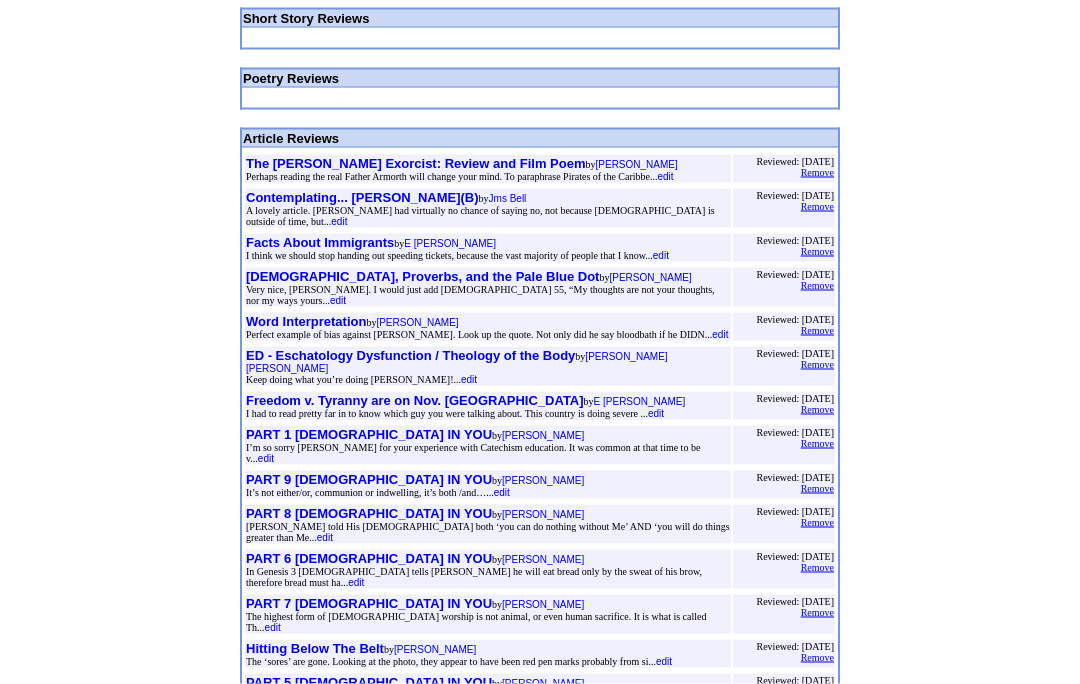 scroll, scrollTop: 0, scrollLeft: 0, axis: both 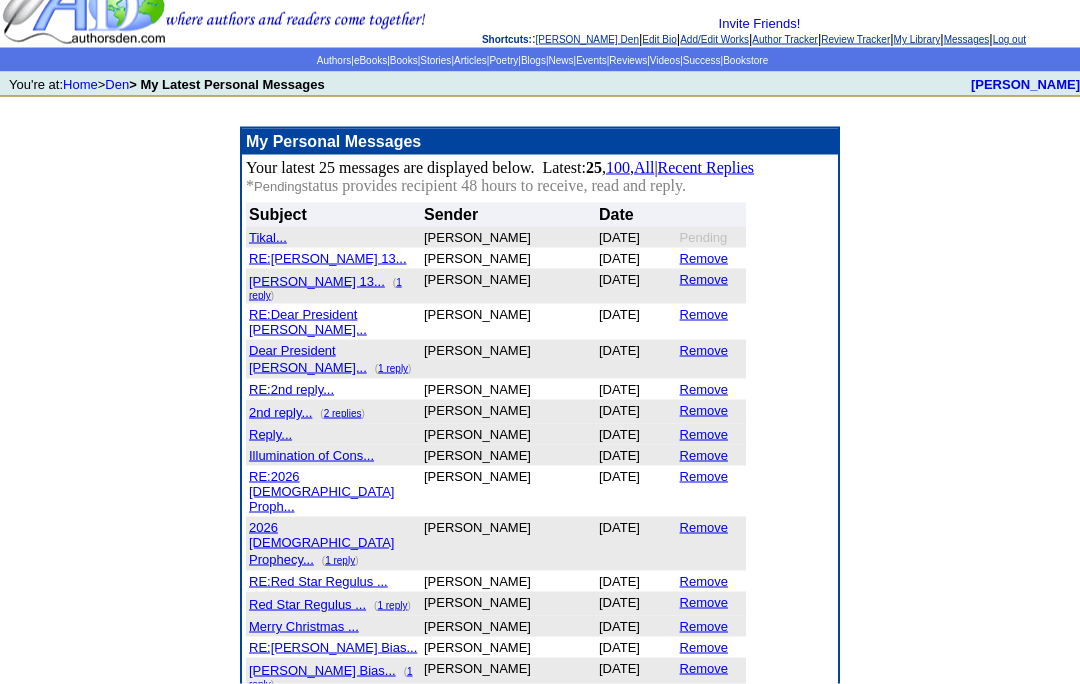 click on "Tikal..." at bounding box center [268, 237] 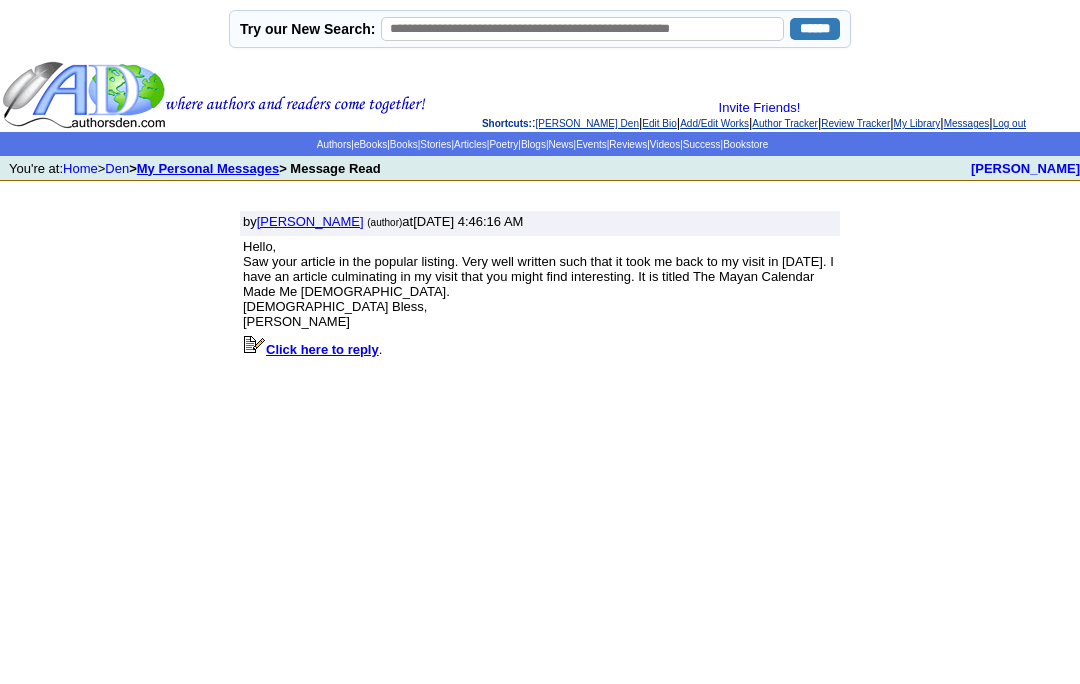 scroll, scrollTop: 0, scrollLeft: 0, axis: both 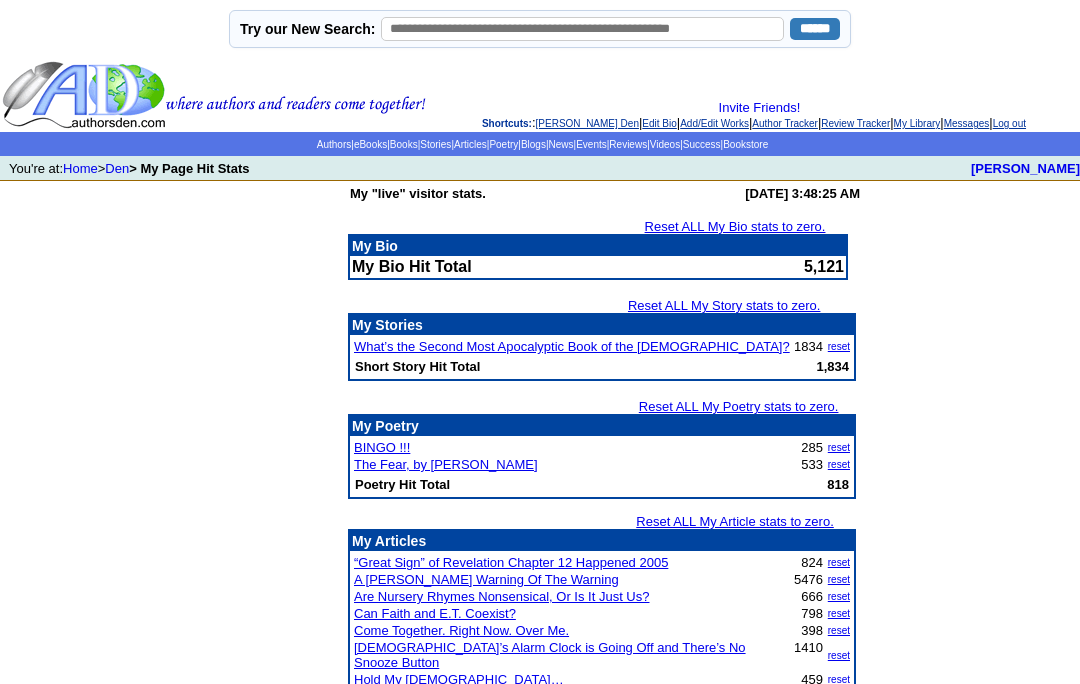 click on "Articles" 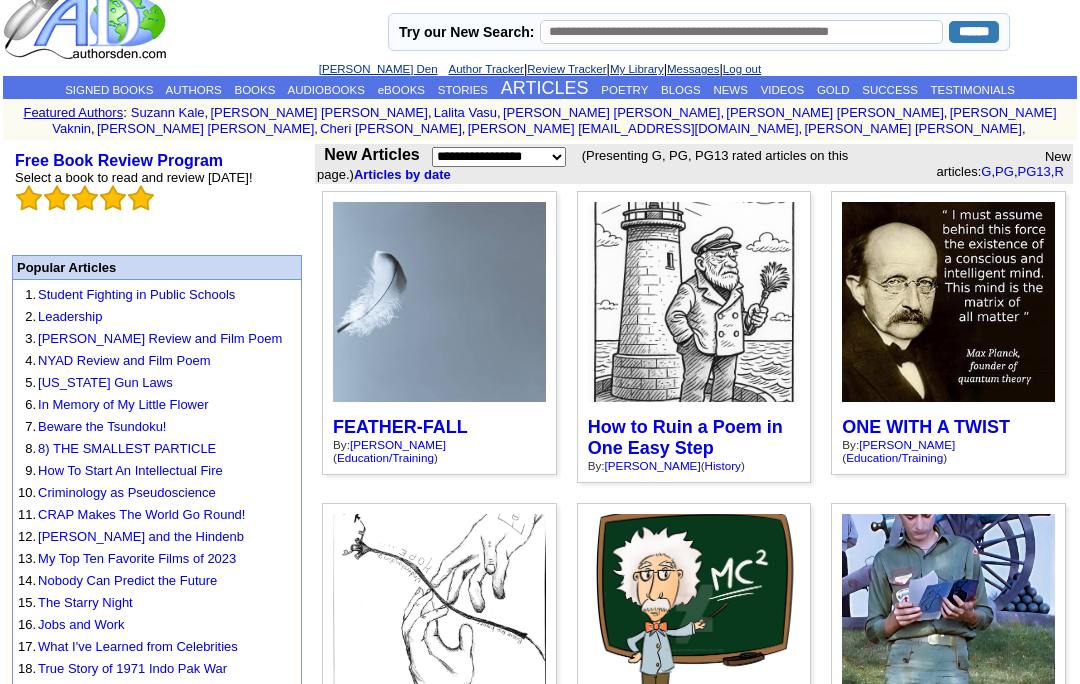 scroll, scrollTop: 0, scrollLeft: 0, axis: both 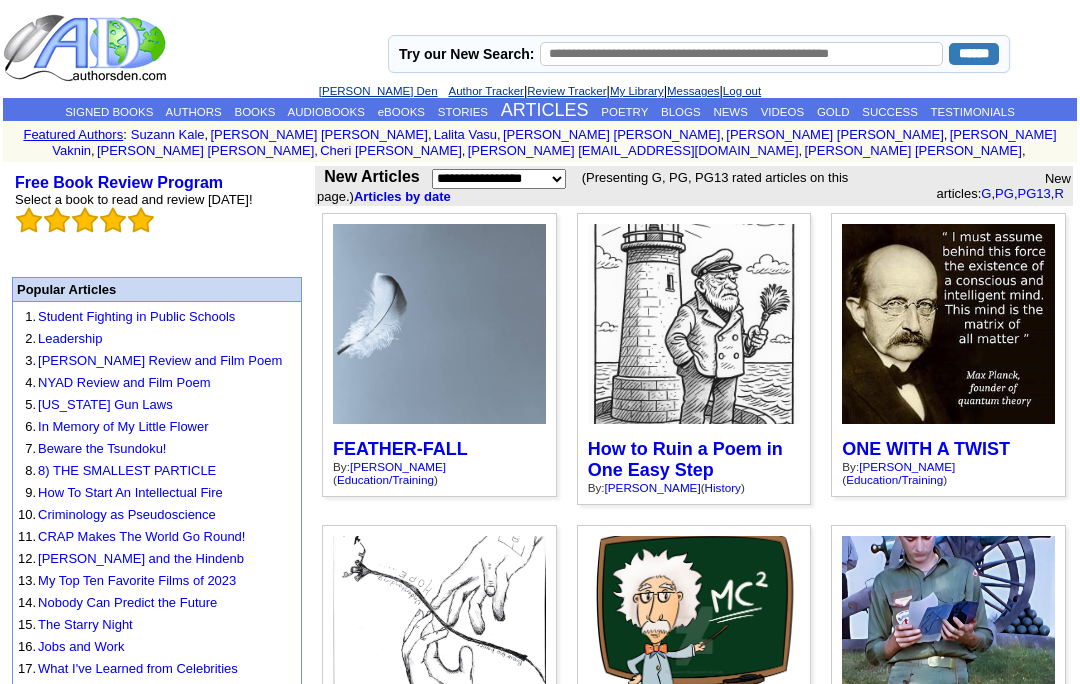 click on "AUTHORS" at bounding box center (193, 112) 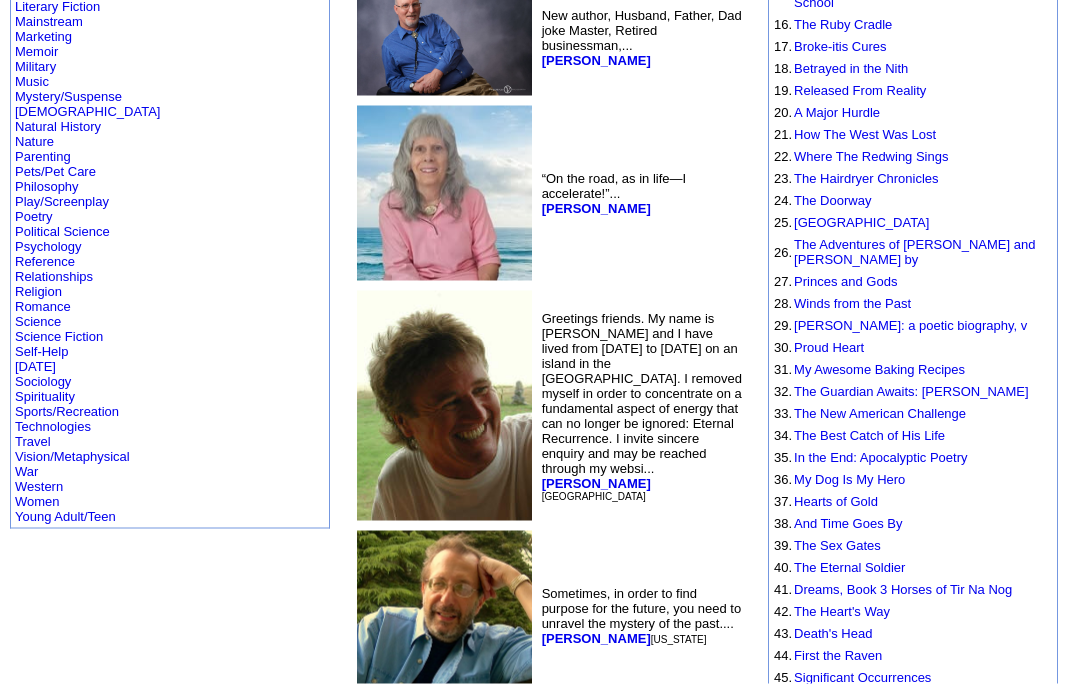 scroll, scrollTop: 669, scrollLeft: 0, axis: vertical 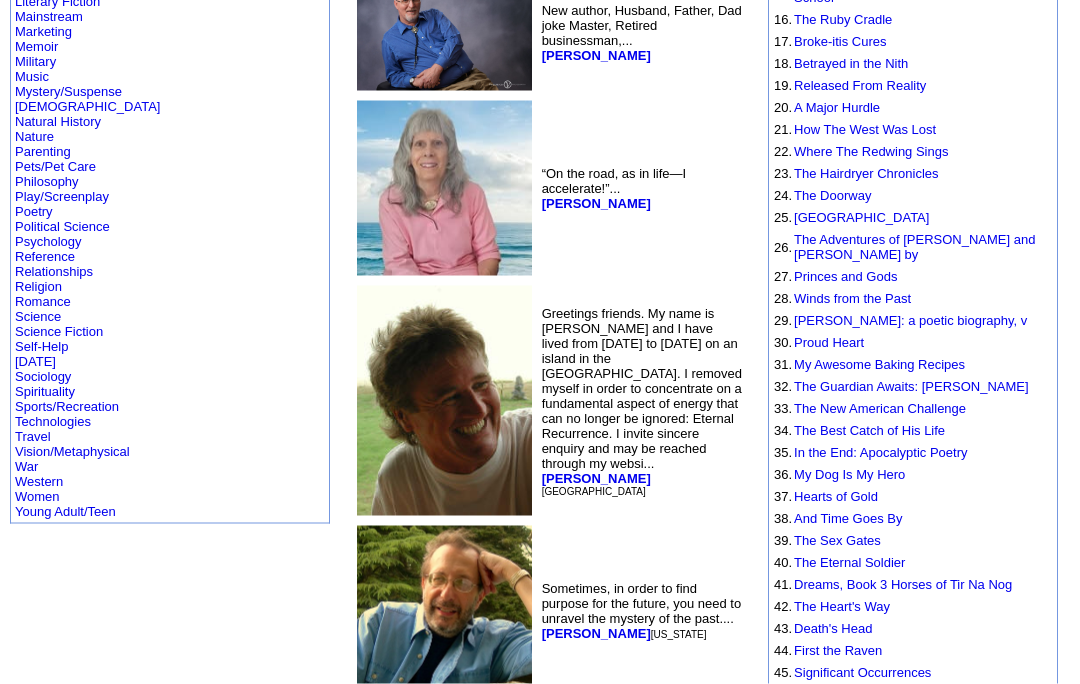 click on "Religion" at bounding box center [38, 286] 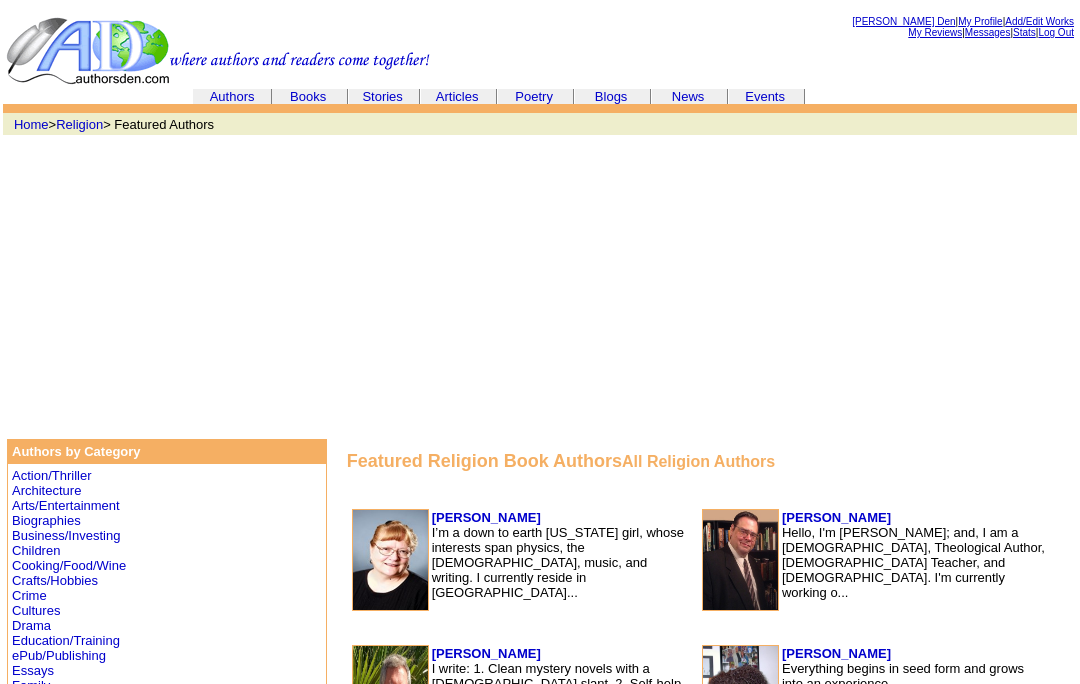 scroll, scrollTop: 0, scrollLeft: 0, axis: both 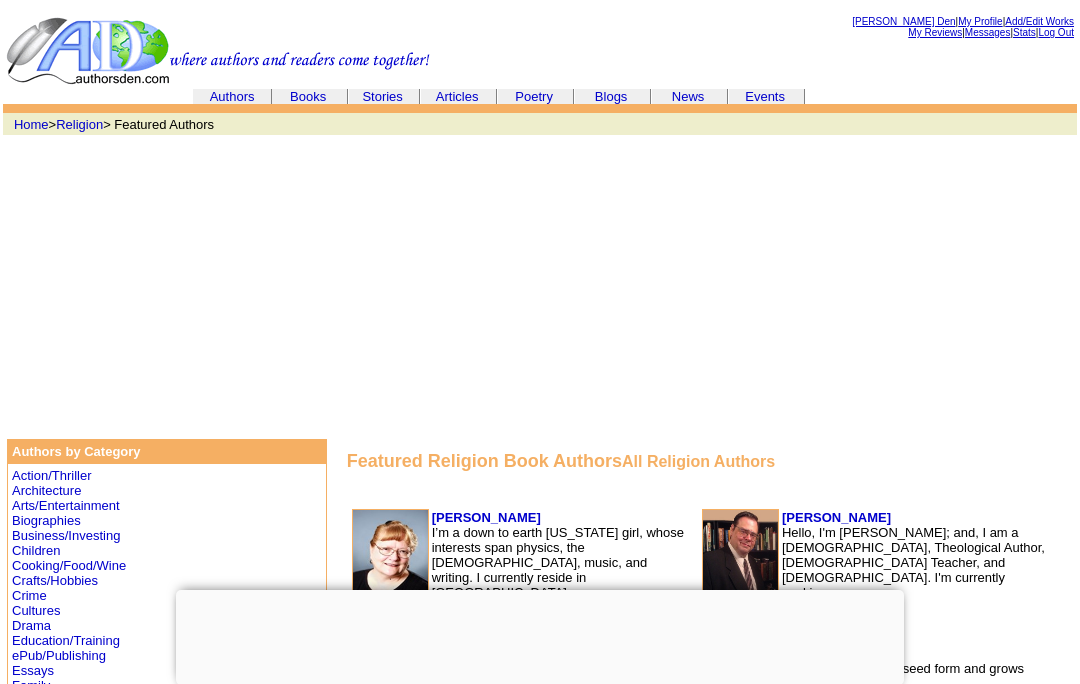click on "Articles" at bounding box center [457, 96] 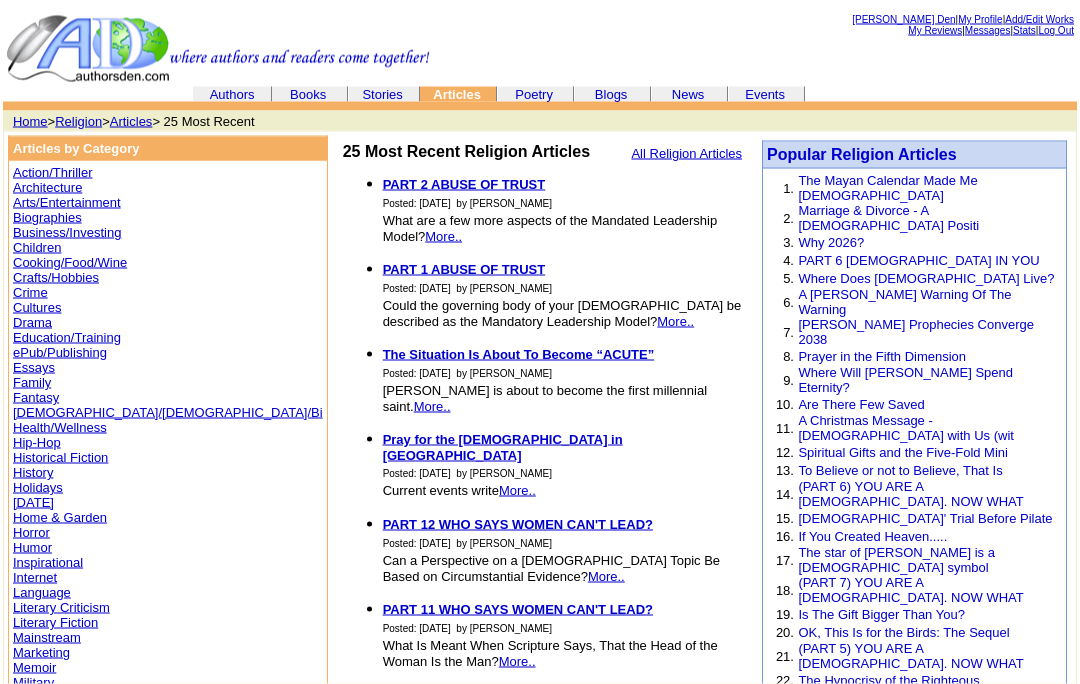 scroll, scrollTop: 0, scrollLeft: 0, axis: both 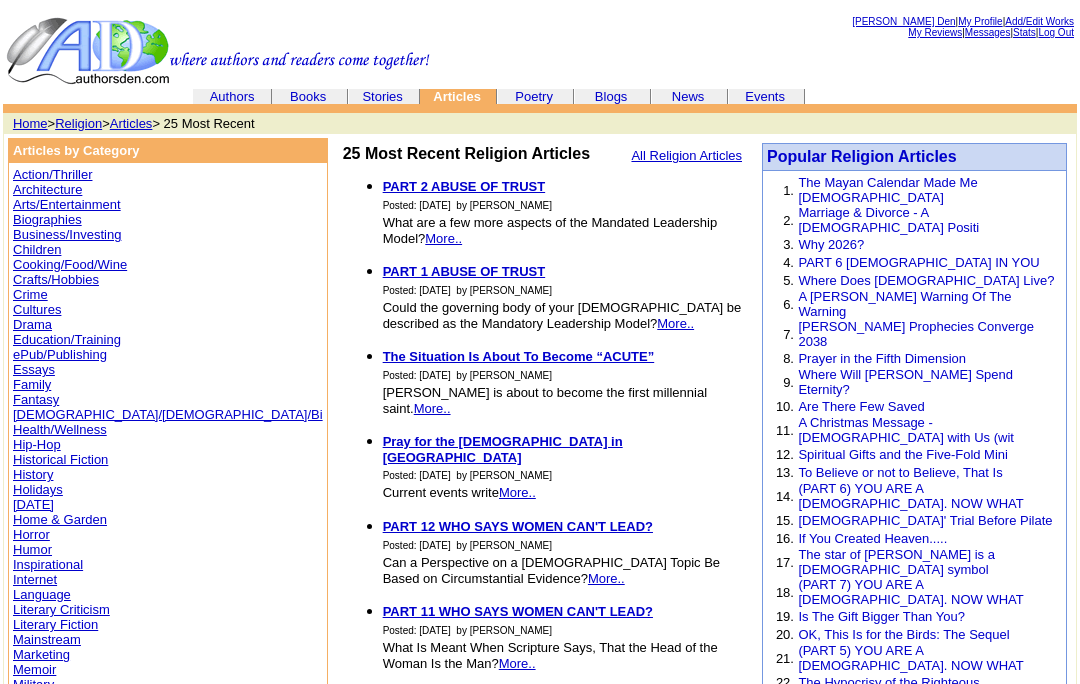 click on "[PERSON_NAME] Den" at bounding box center [903, 21] 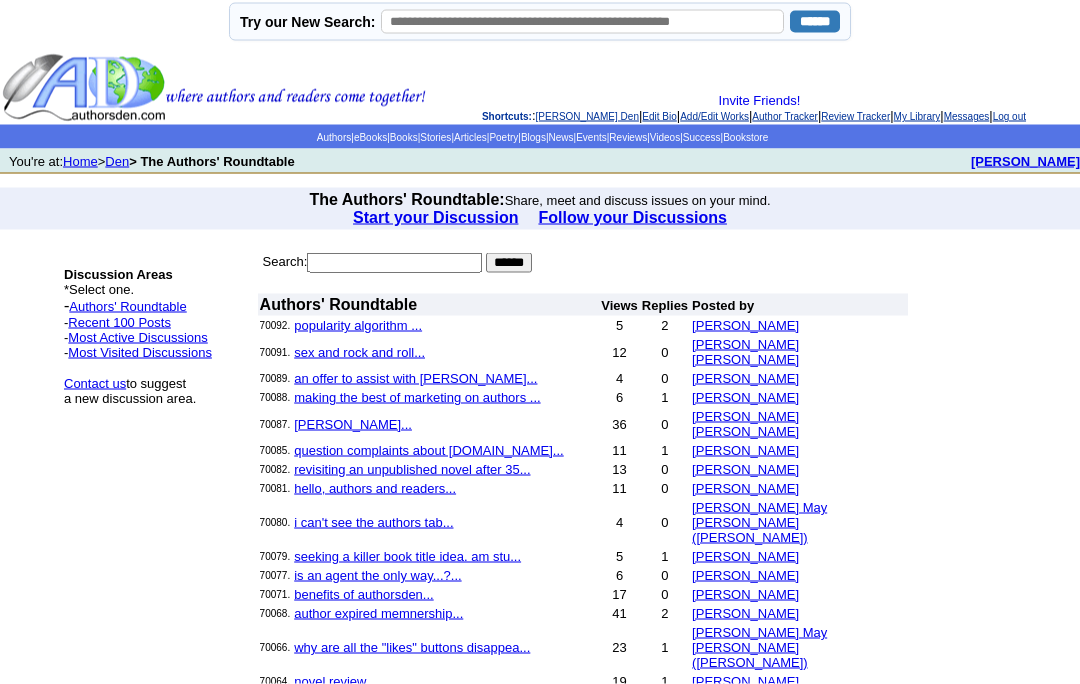 scroll, scrollTop: 0, scrollLeft: 0, axis: both 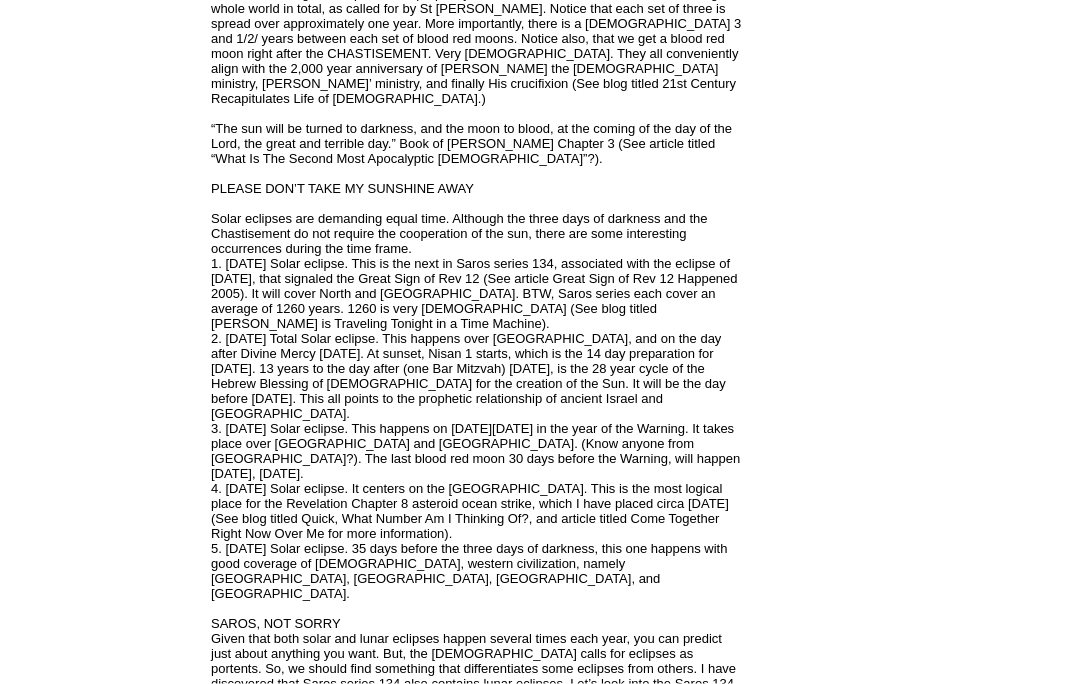 click at bounding box center (916, 491) 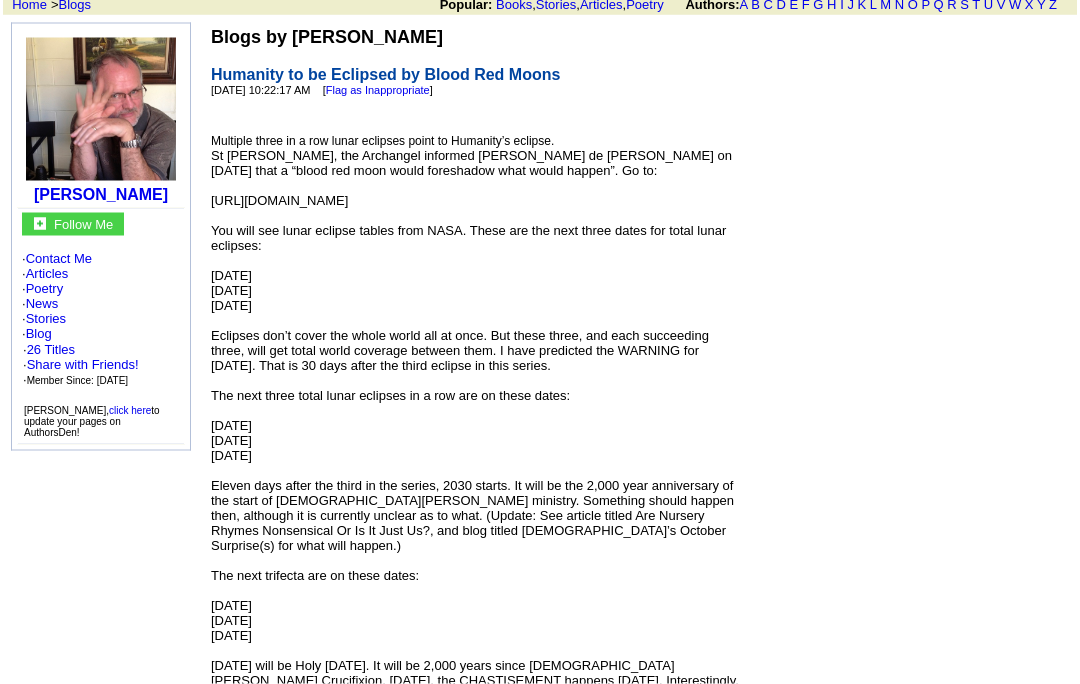 scroll, scrollTop: 0, scrollLeft: 0, axis: both 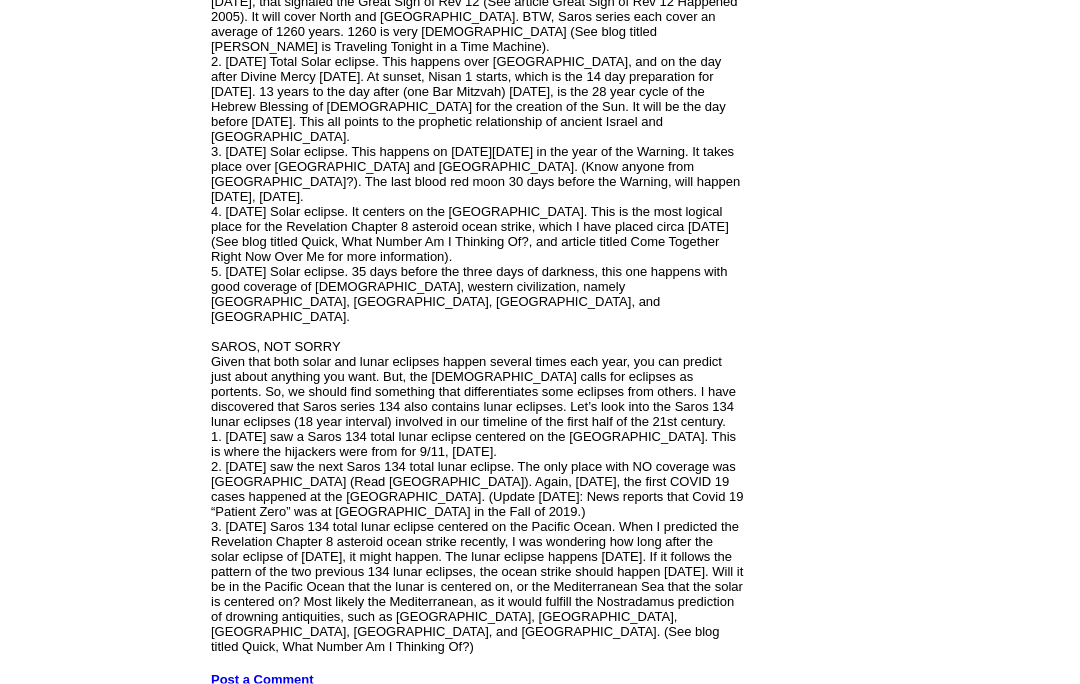 click at bounding box center (916, 214) 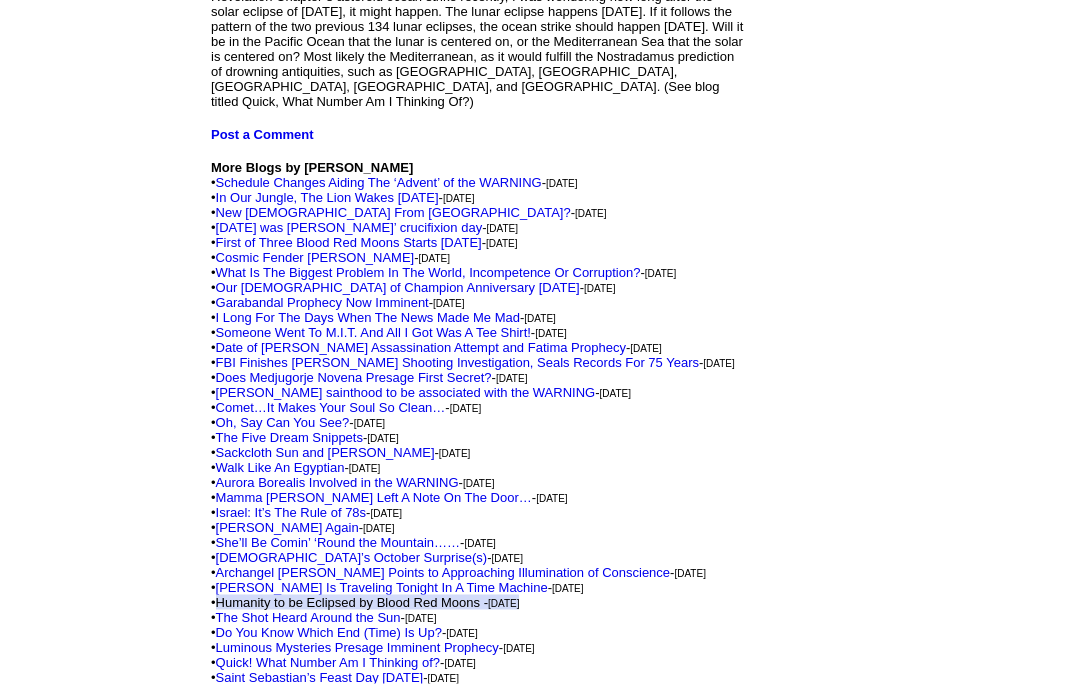 scroll, scrollTop: 1733, scrollLeft: 0, axis: vertical 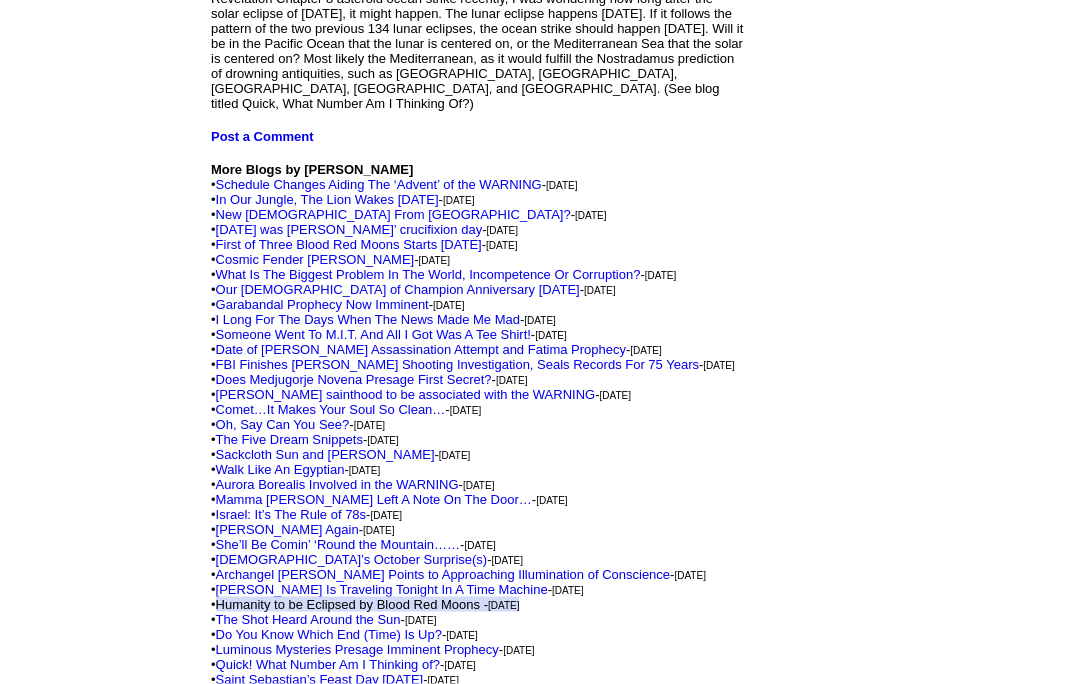 click on "[PERSON_NAME]
Follow Me
·  Contact Me
·  Articles
·  Poetry
·  News
·  Stories
·  Blog
·  26 Titles
·  Share with Friends!
·  Member Since: [DATE]
[PERSON_NAME],  click
here  to update your pages on AuthorsDen!" at bounding box center (101, -329) 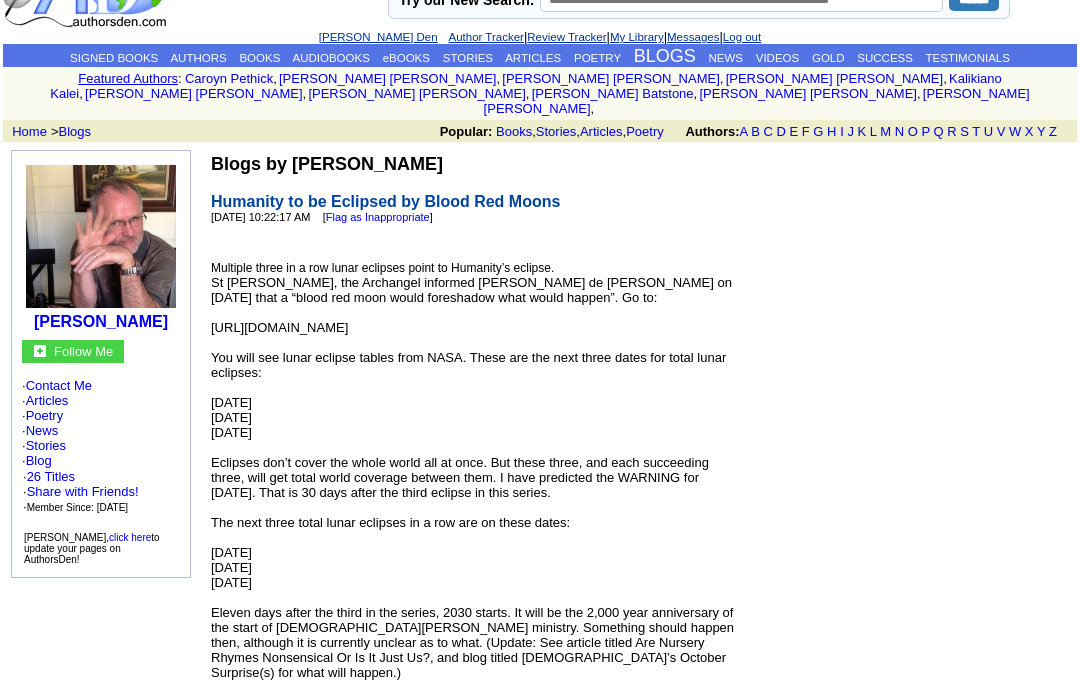 scroll, scrollTop: 0, scrollLeft: 0, axis: both 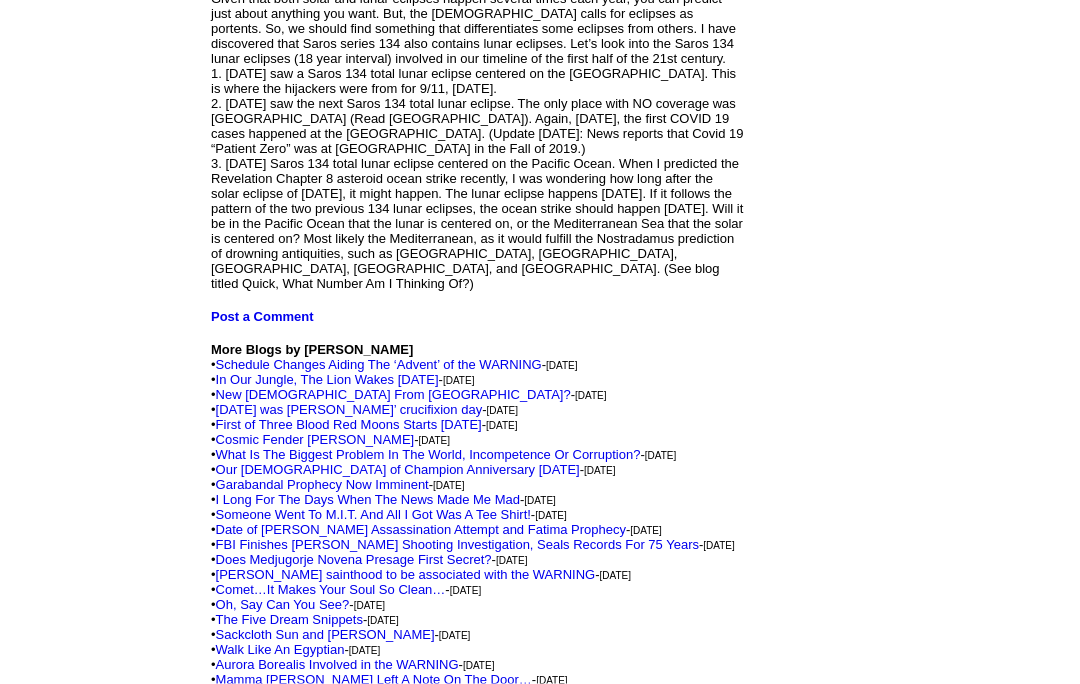 click at bounding box center (916, -157) 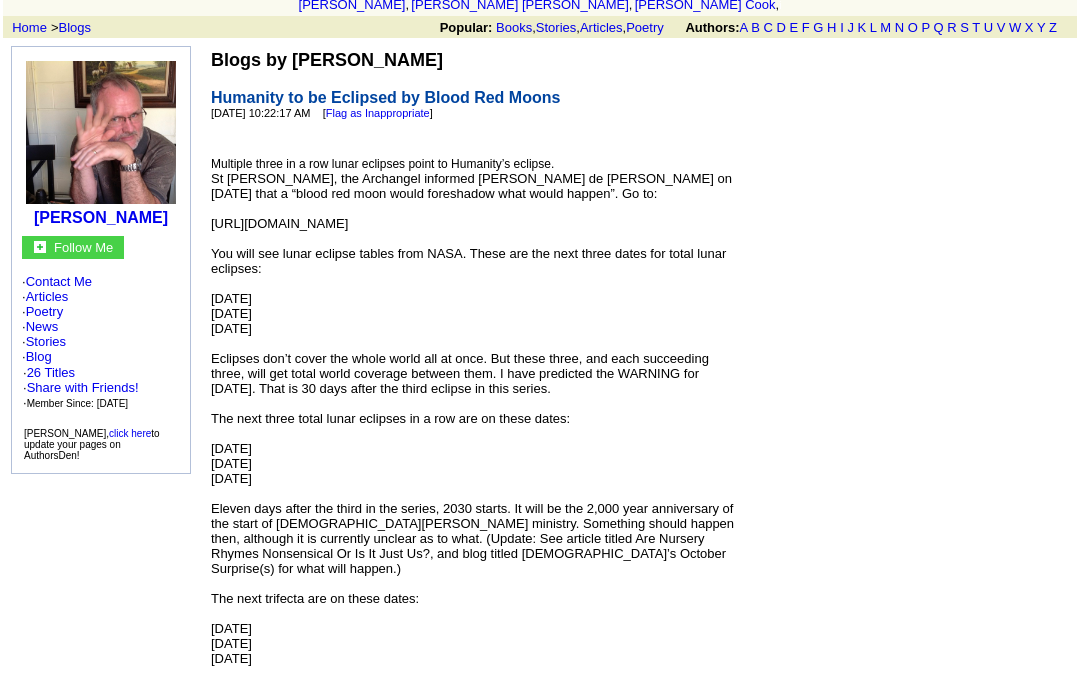 scroll, scrollTop: 0, scrollLeft: 0, axis: both 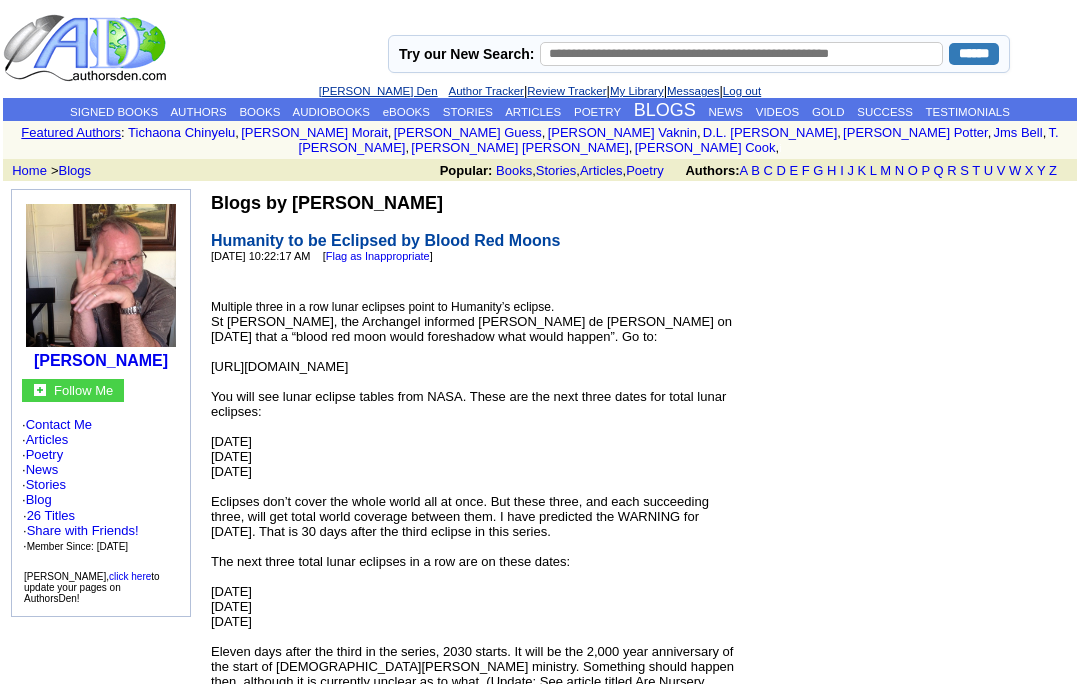 click on "BLOGS" at bounding box center (665, 110) 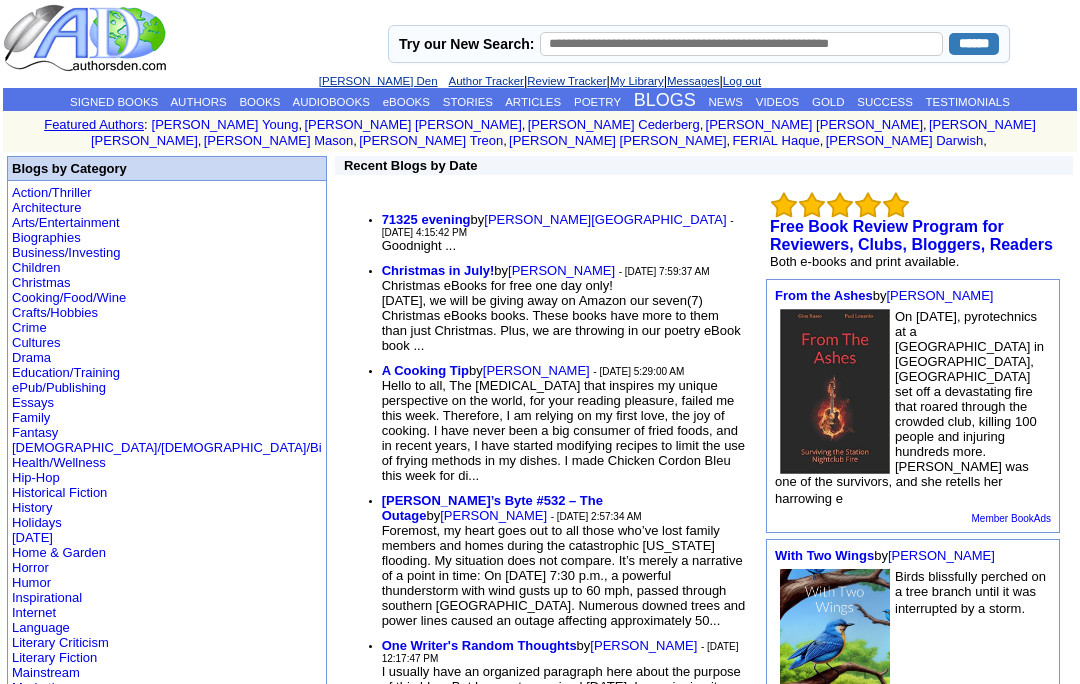 scroll, scrollTop: 0, scrollLeft: 0, axis: both 